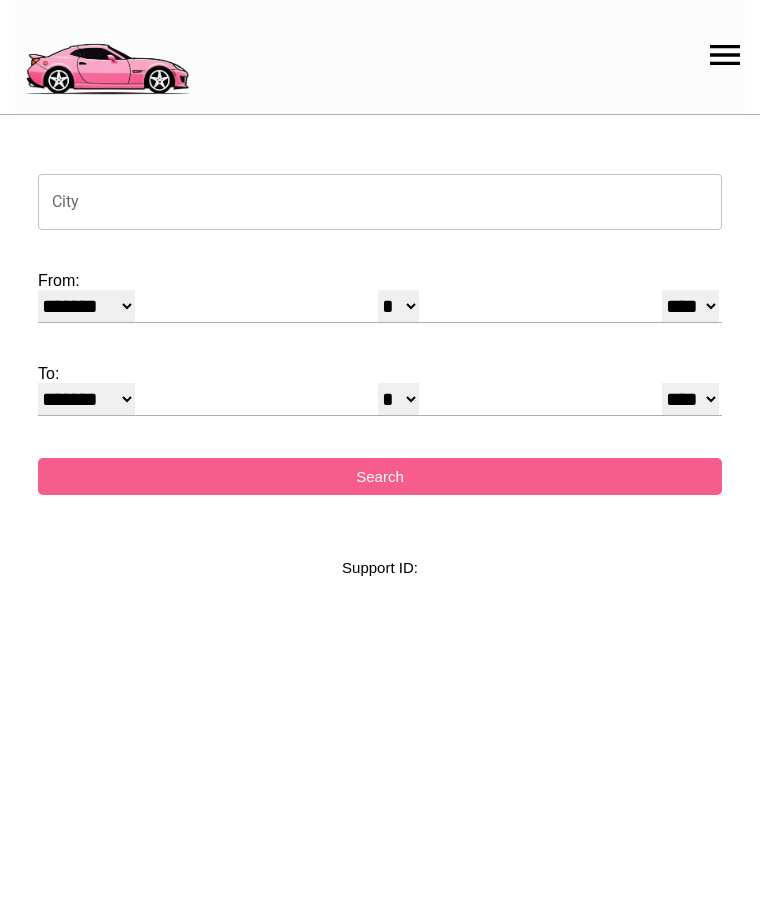 select on "*" 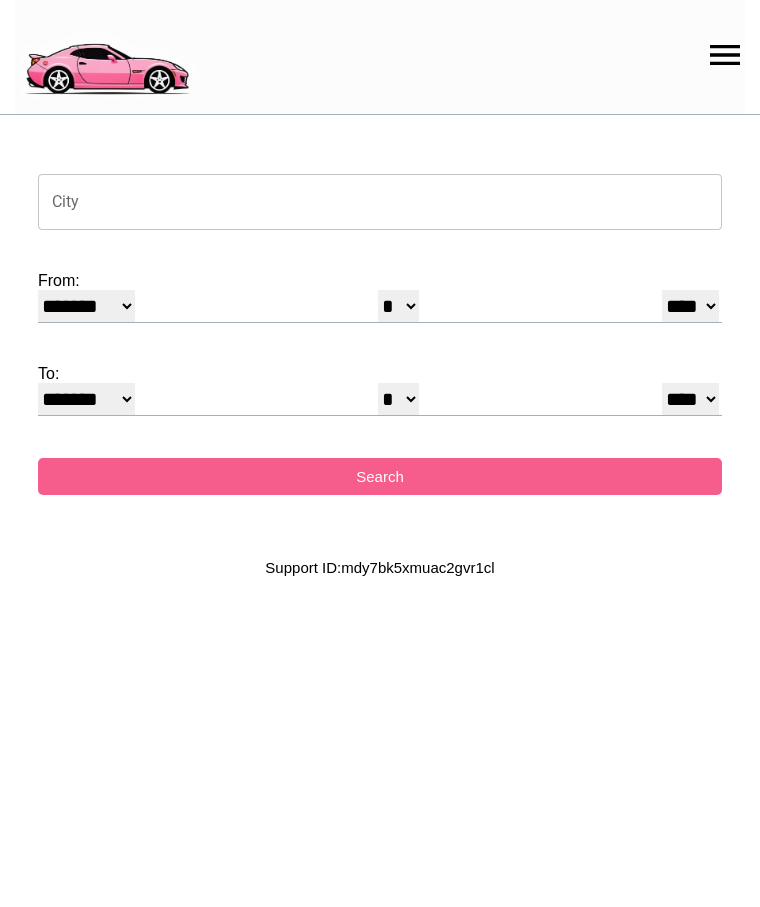 scroll, scrollTop: 0, scrollLeft: 0, axis: both 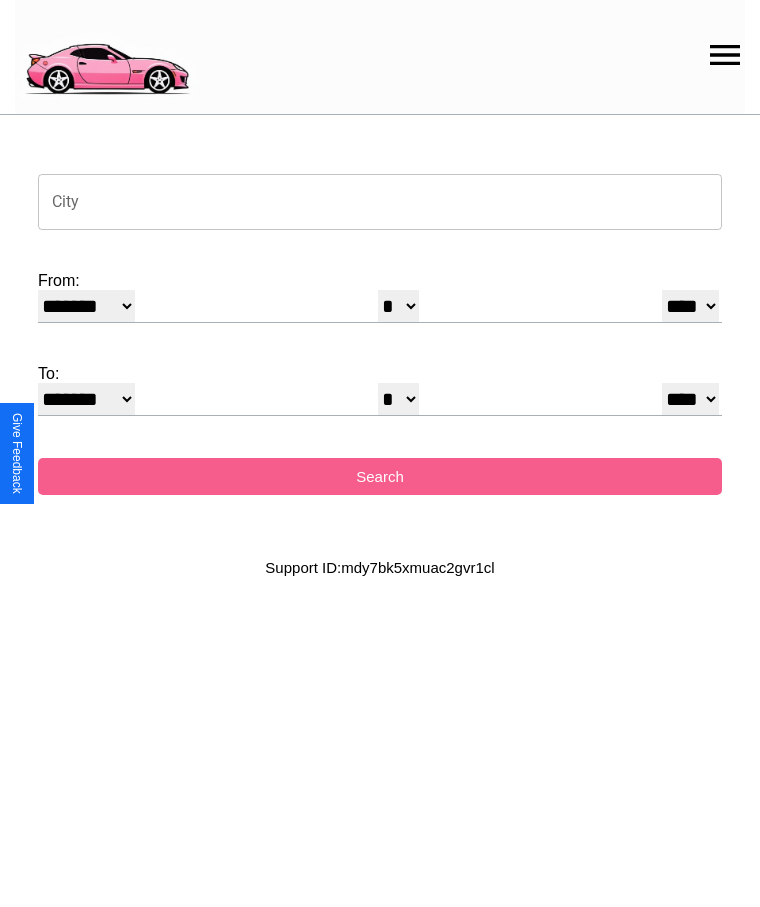 click 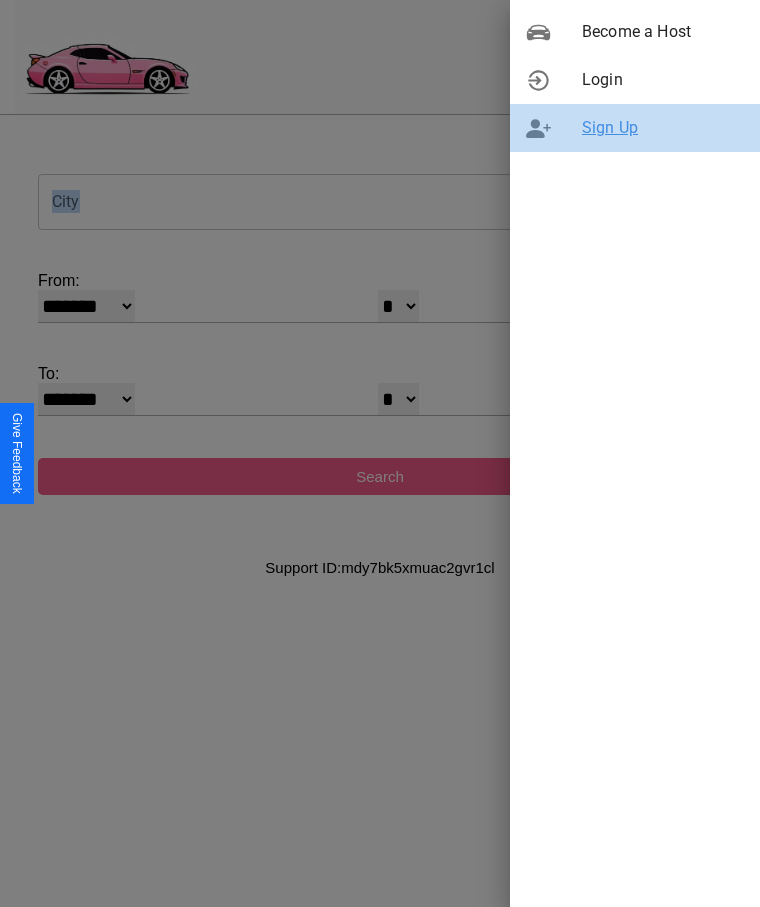 click on "Sign Up" at bounding box center [663, 128] 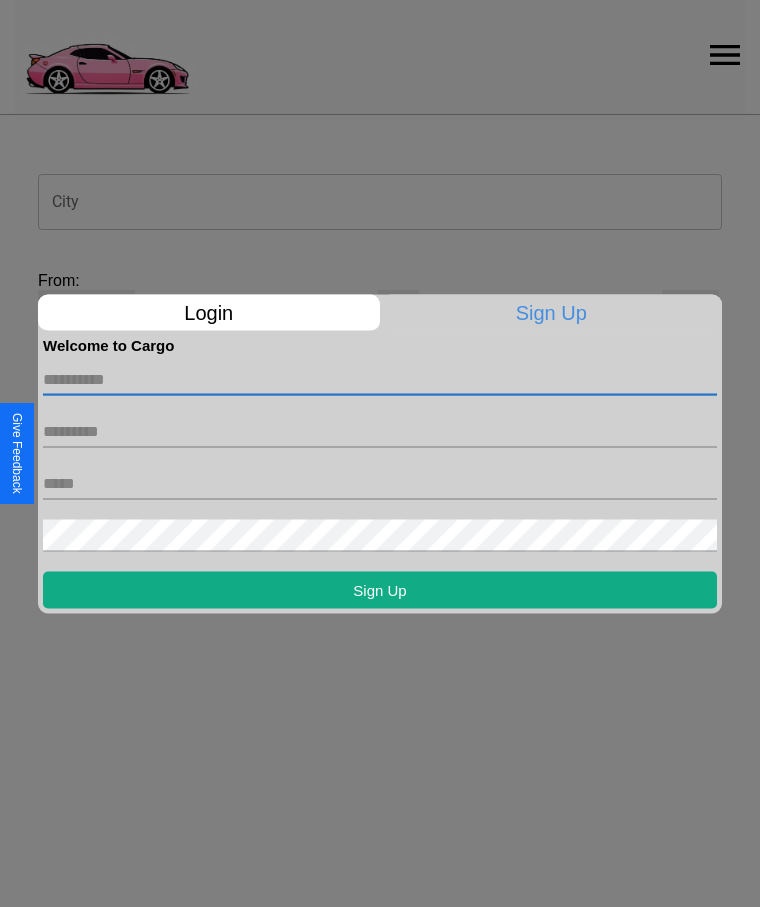 click at bounding box center (380, 379) 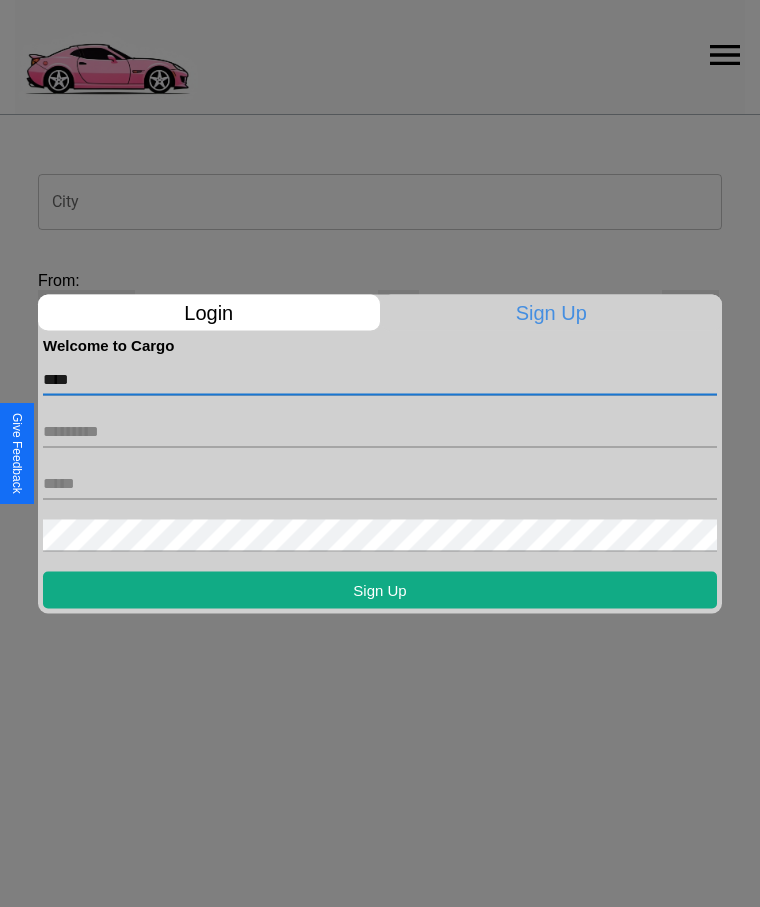 type on "****" 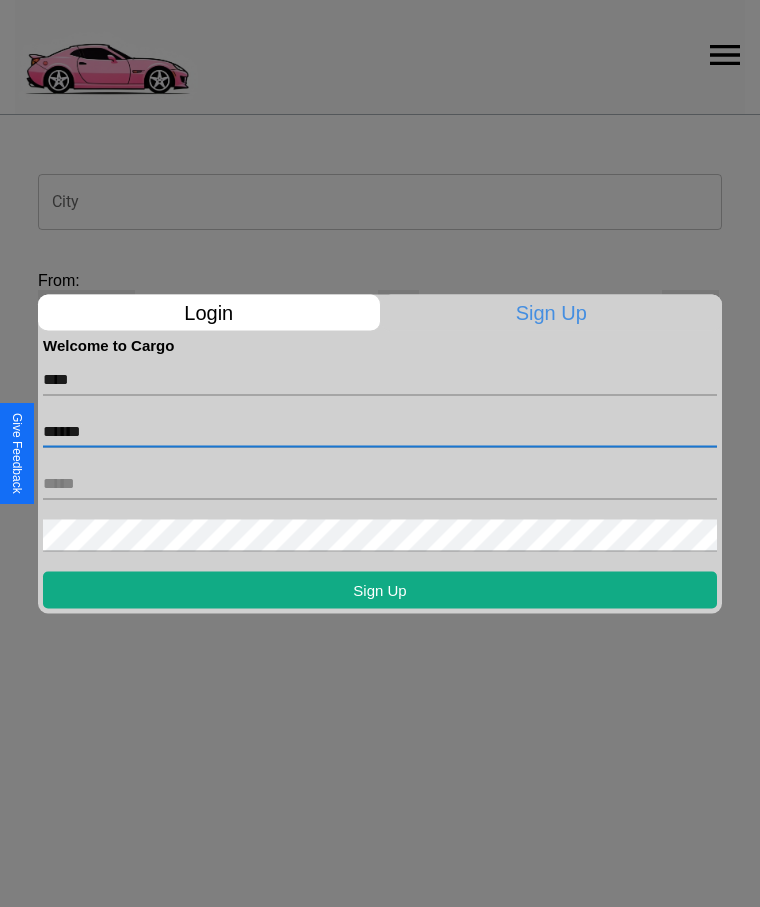 type on "******" 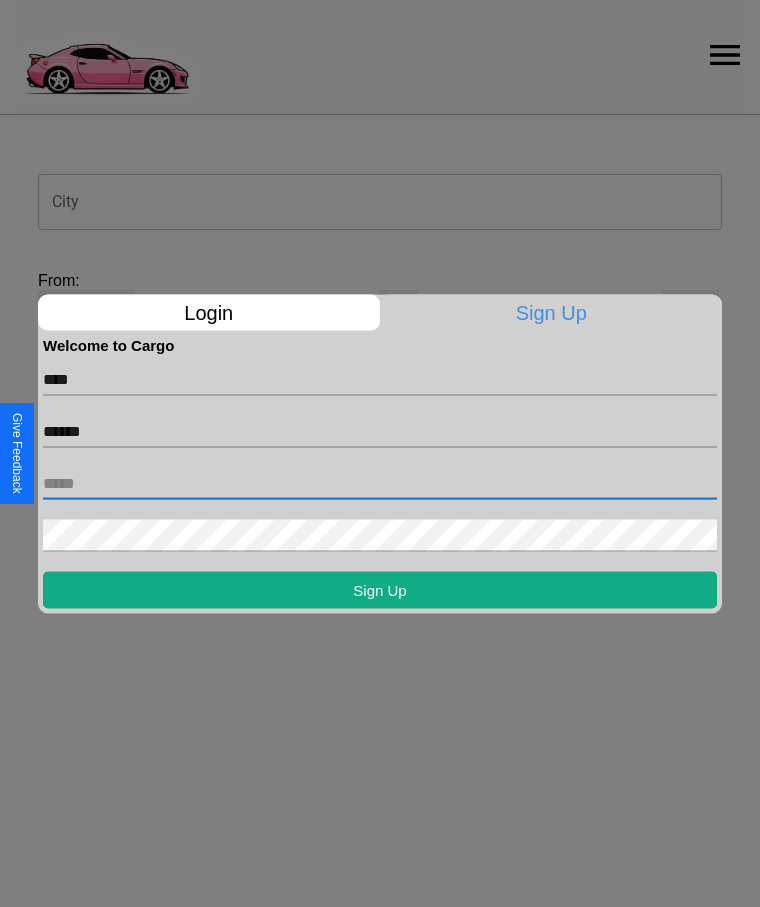 click at bounding box center (380, 483) 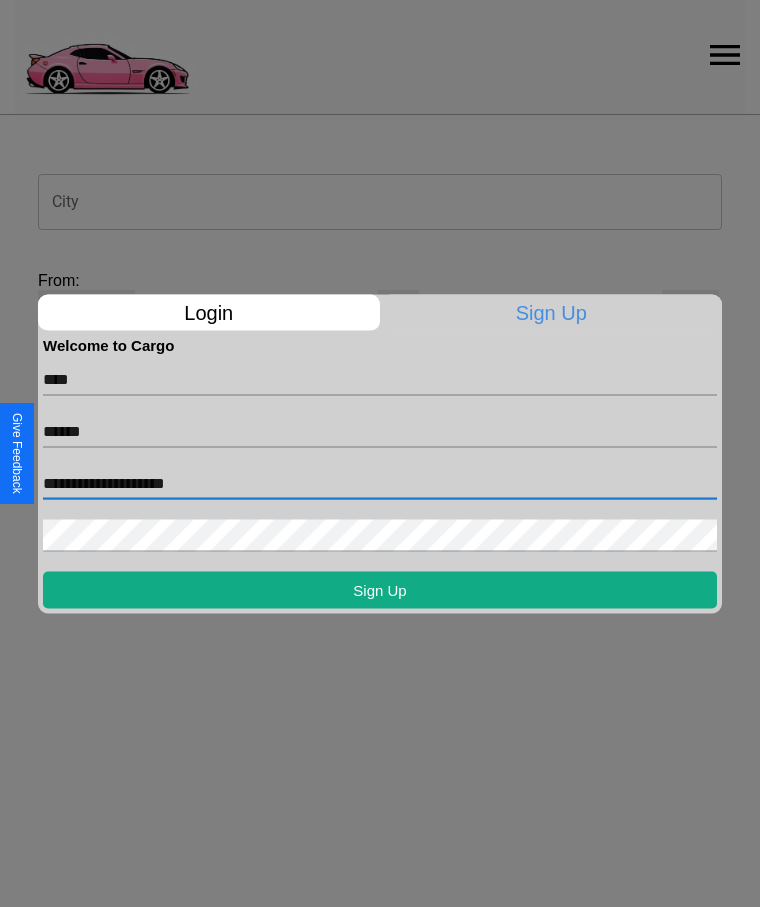 type on "**********" 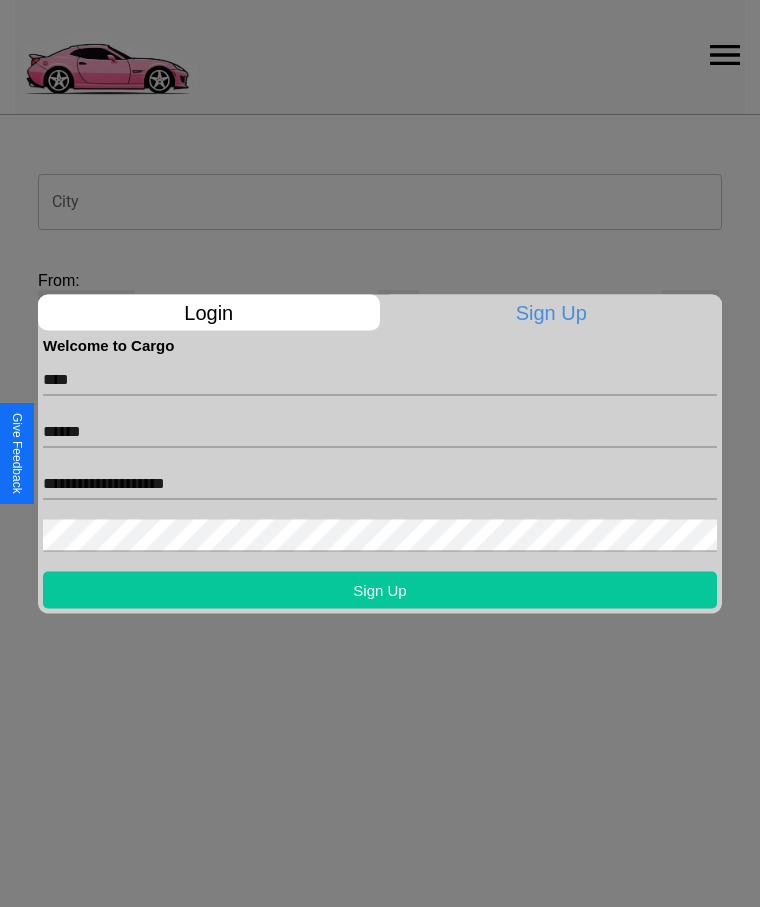 click on "Sign Up" at bounding box center (380, 589) 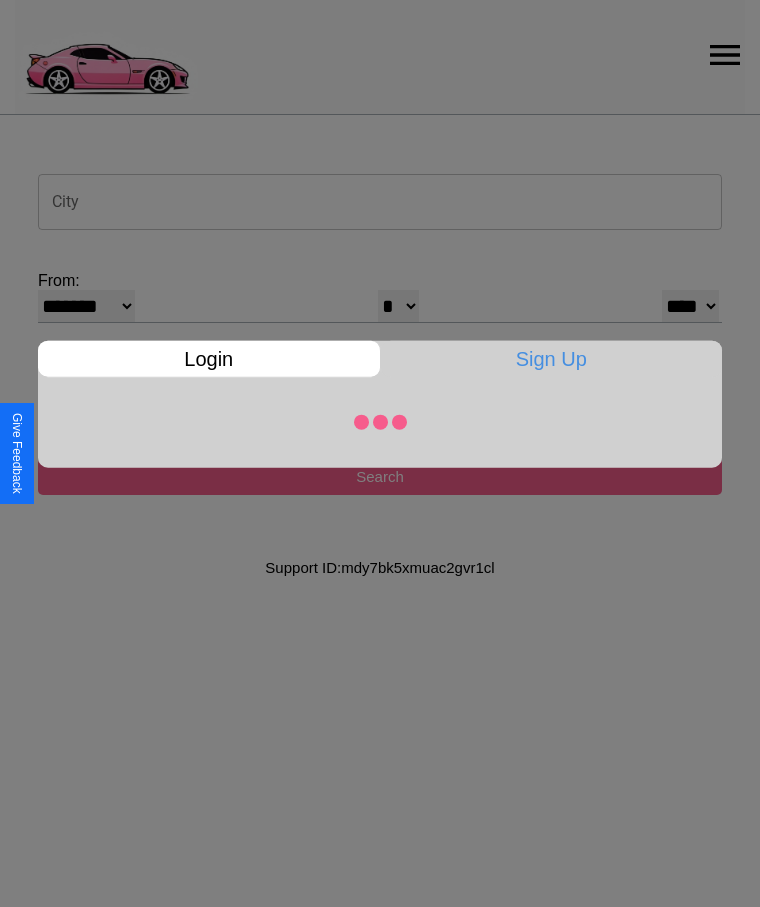 select on "*" 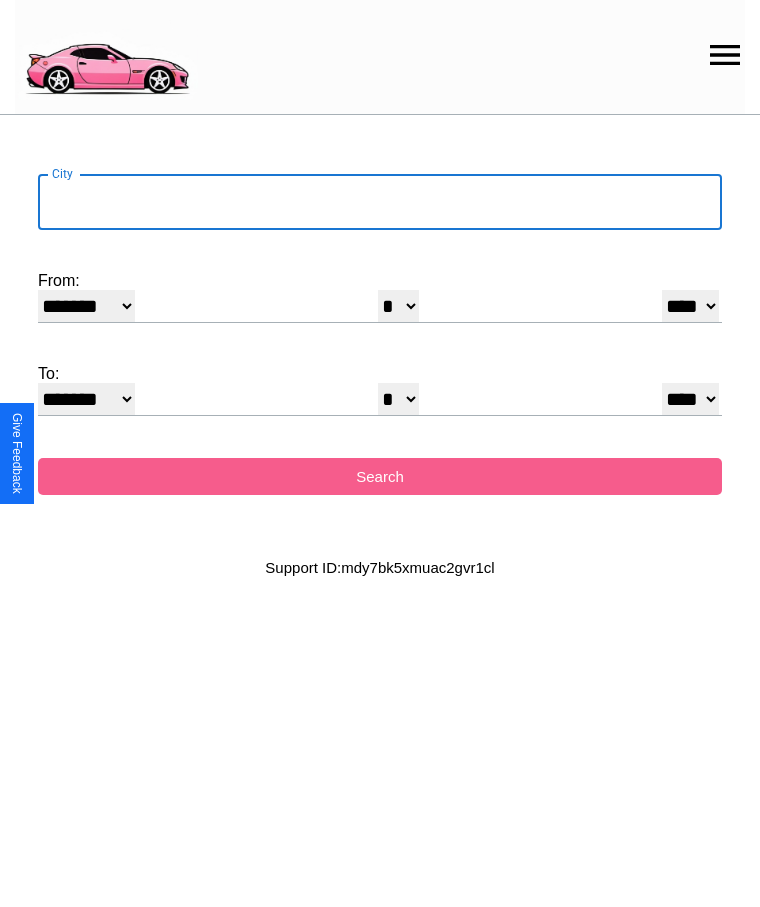 click on "City" at bounding box center (380, 202) 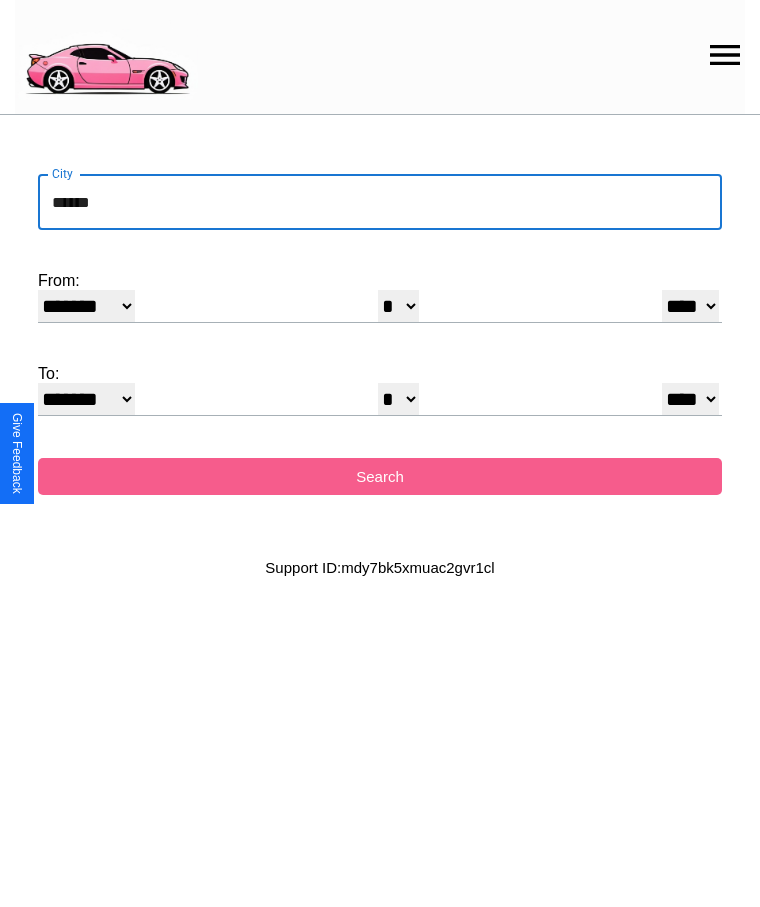 type on "******" 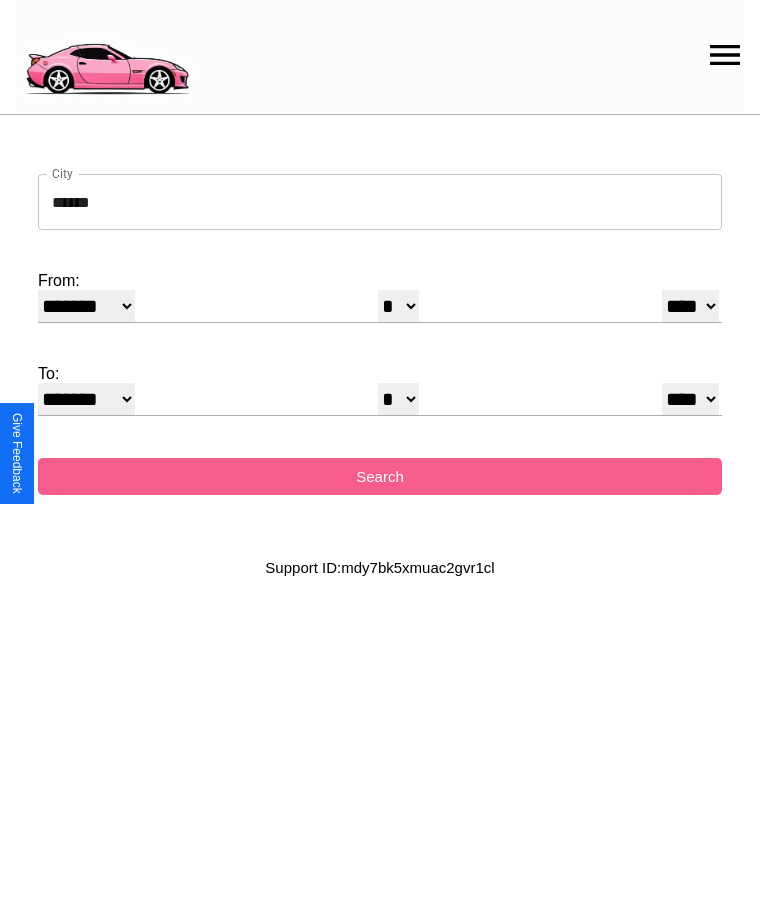 click on "******* ******** ***** ***** *** **** **** ****** ********* ******* ******** ********" at bounding box center (86, 306) 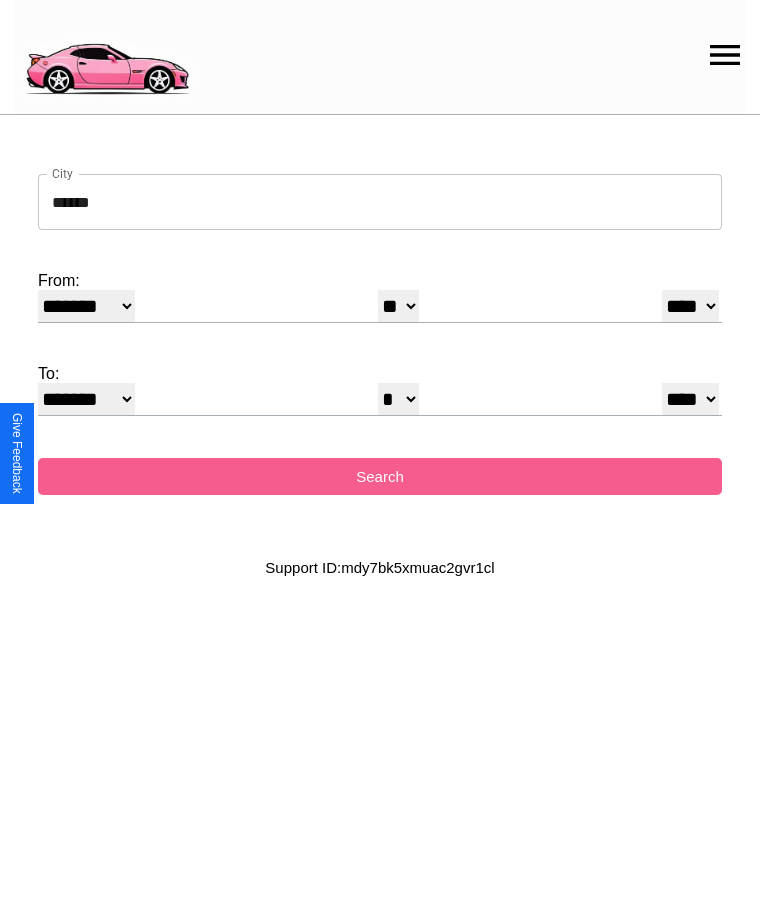 select on "**" 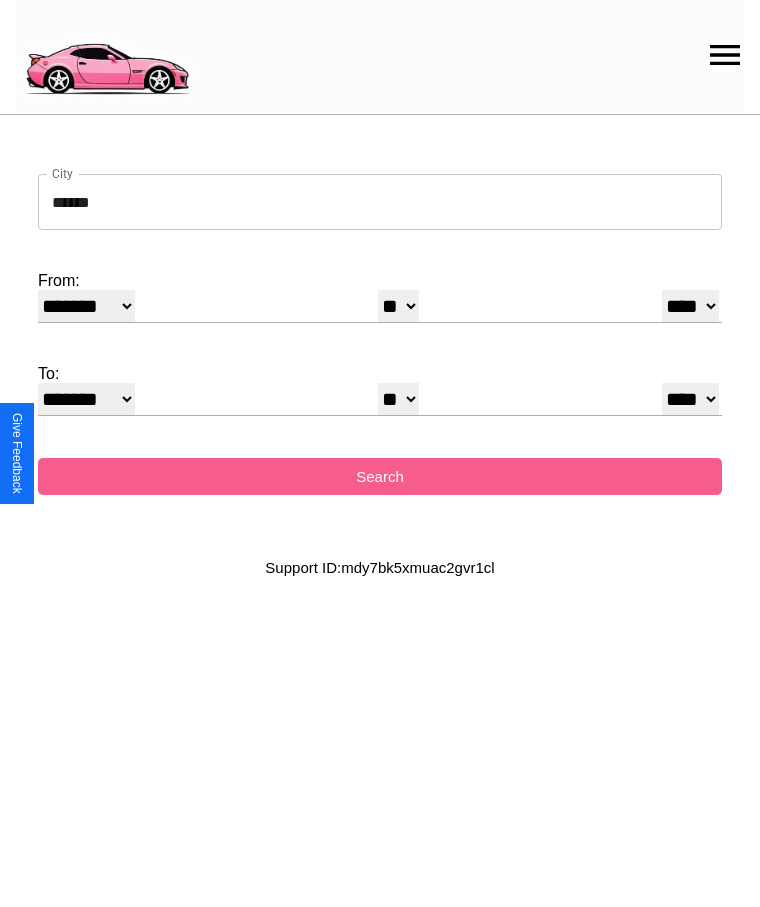 click on "******* ******** ***** ***** *** **** **** ****** ********* ******* ******** ********" at bounding box center (86, 399) 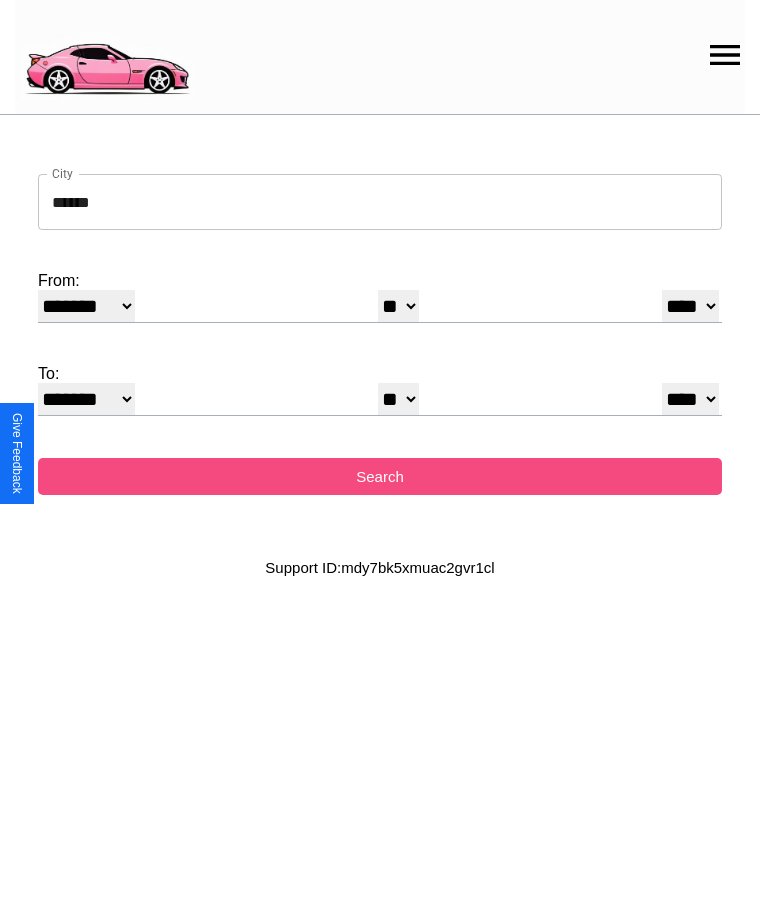 click on "Search" at bounding box center [380, 476] 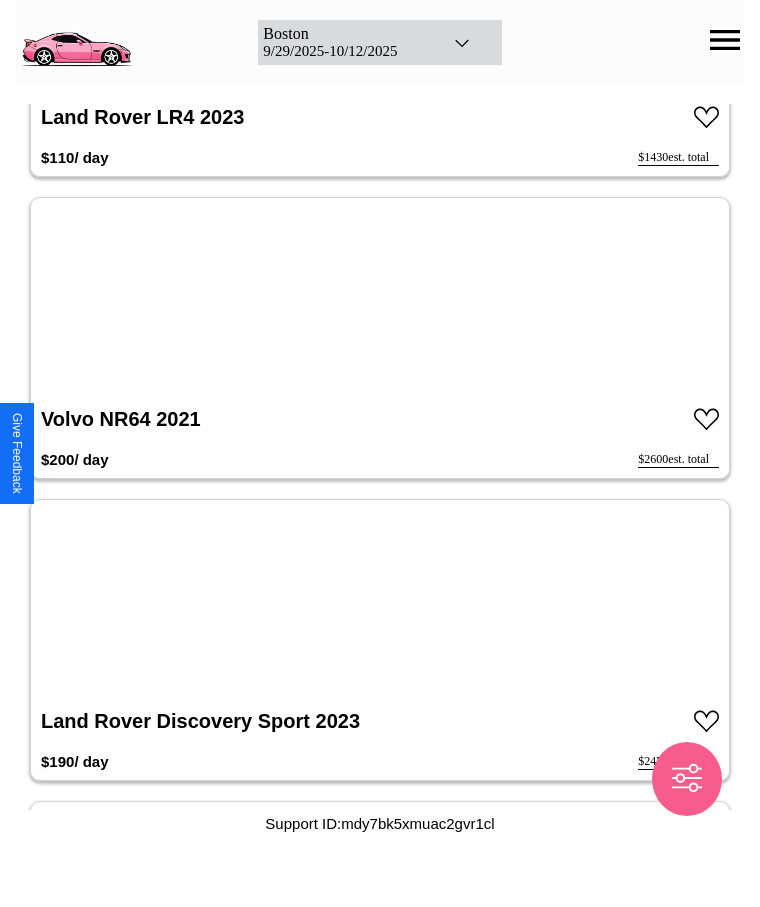 scroll, scrollTop: 22770, scrollLeft: 0, axis: vertical 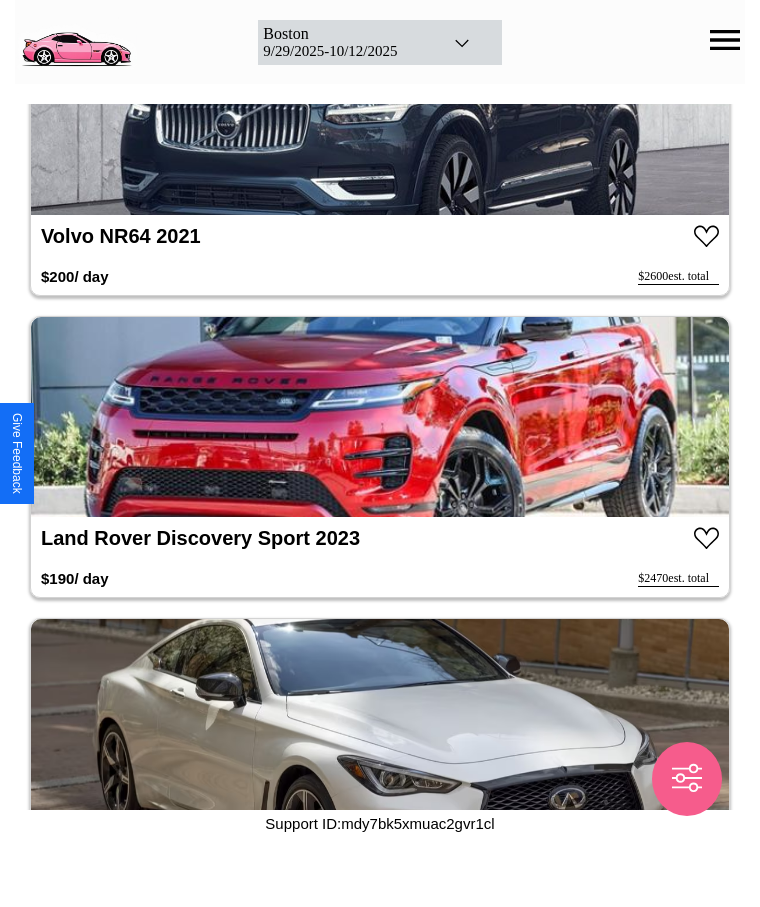 click at bounding box center (380, 417) 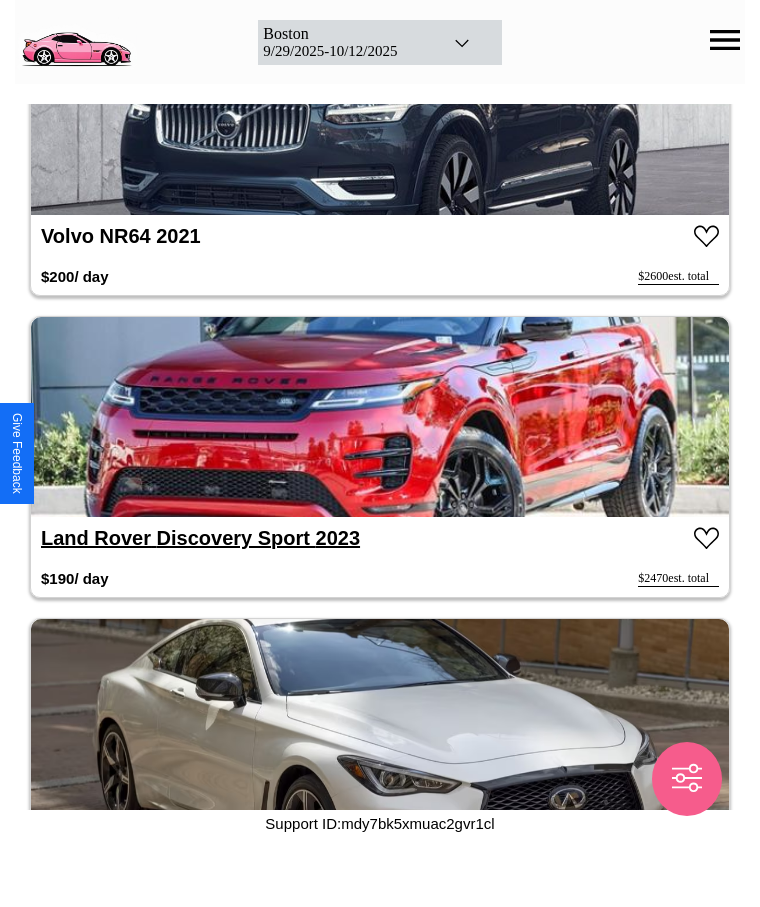 click on "Land Rover   Discovery Sport   2023" at bounding box center (200, 538) 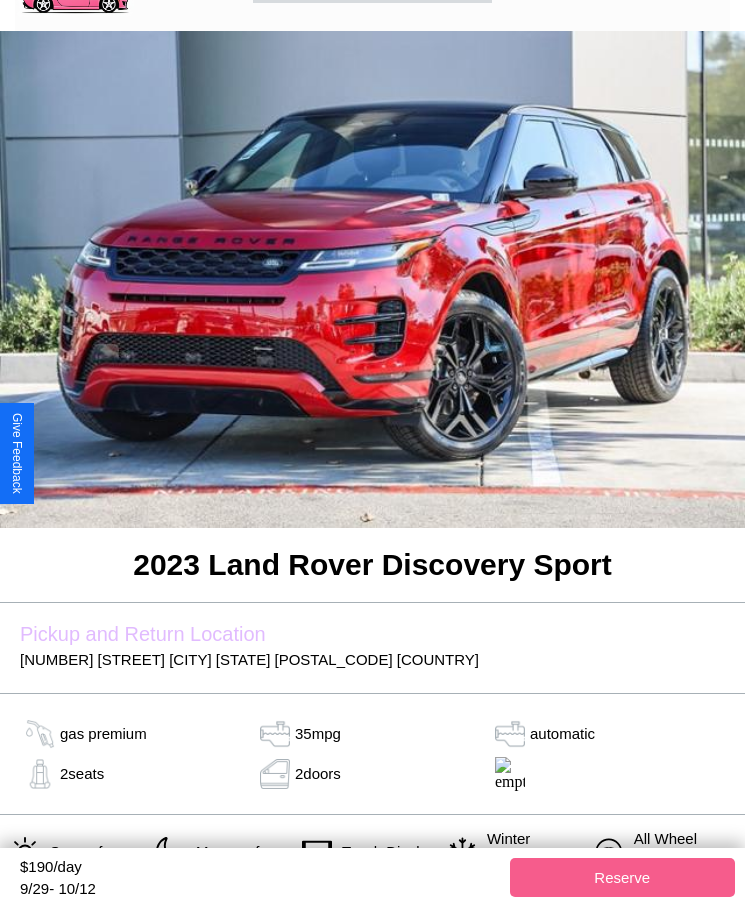 scroll, scrollTop: 308, scrollLeft: 0, axis: vertical 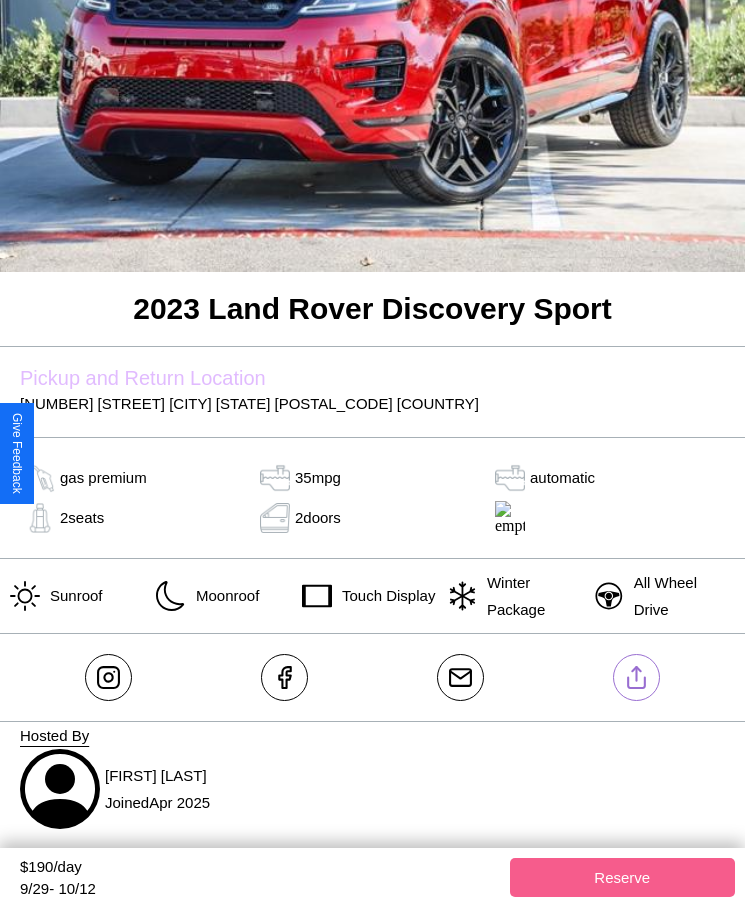 click 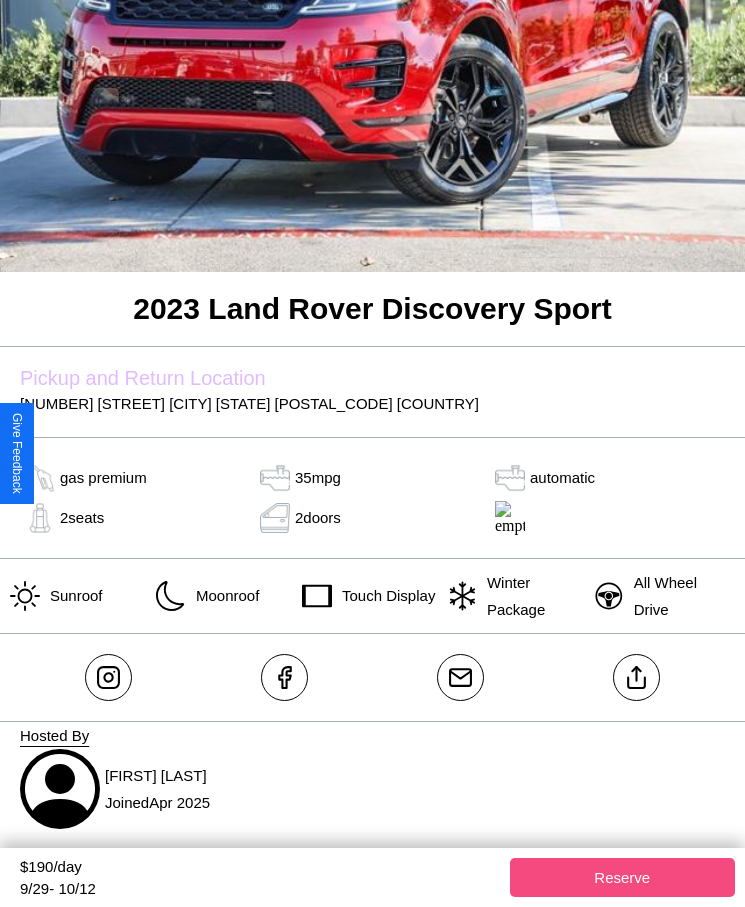click on "Reserve" at bounding box center [623, 877] 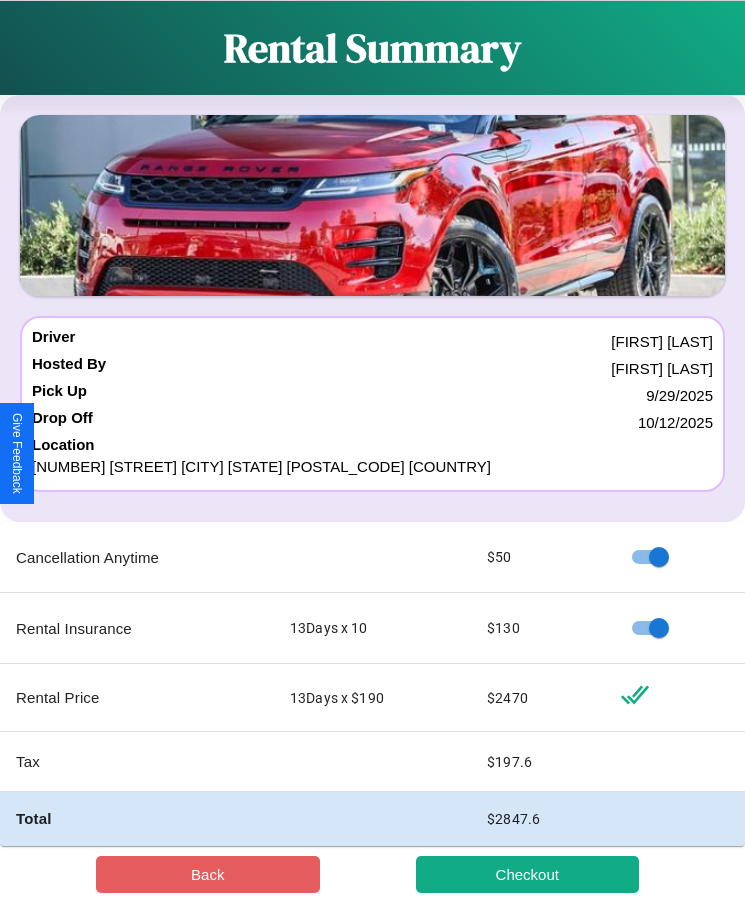scroll, scrollTop: 23, scrollLeft: 0, axis: vertical 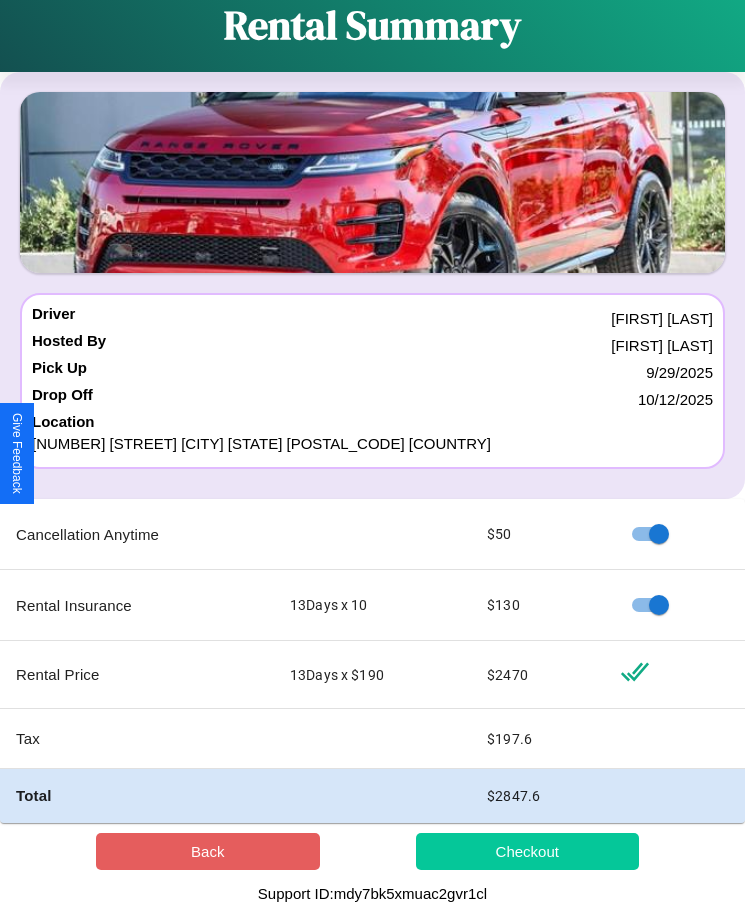 click on "Checkout" at bounding box center (528, 851) 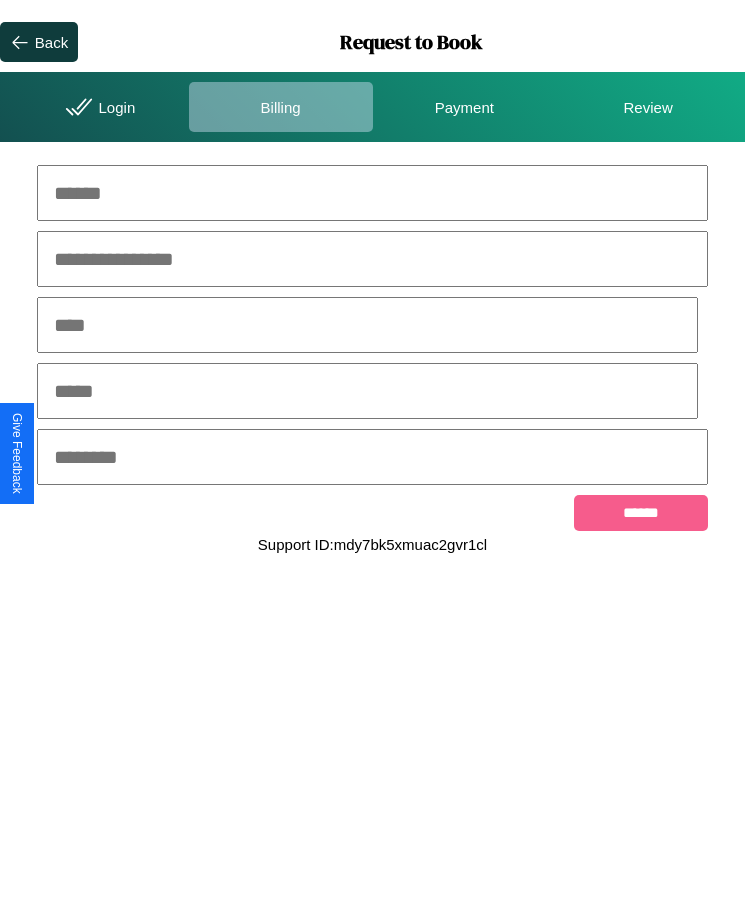 scroll, scrollTop: 0, scrollLeft: 0, axis: both 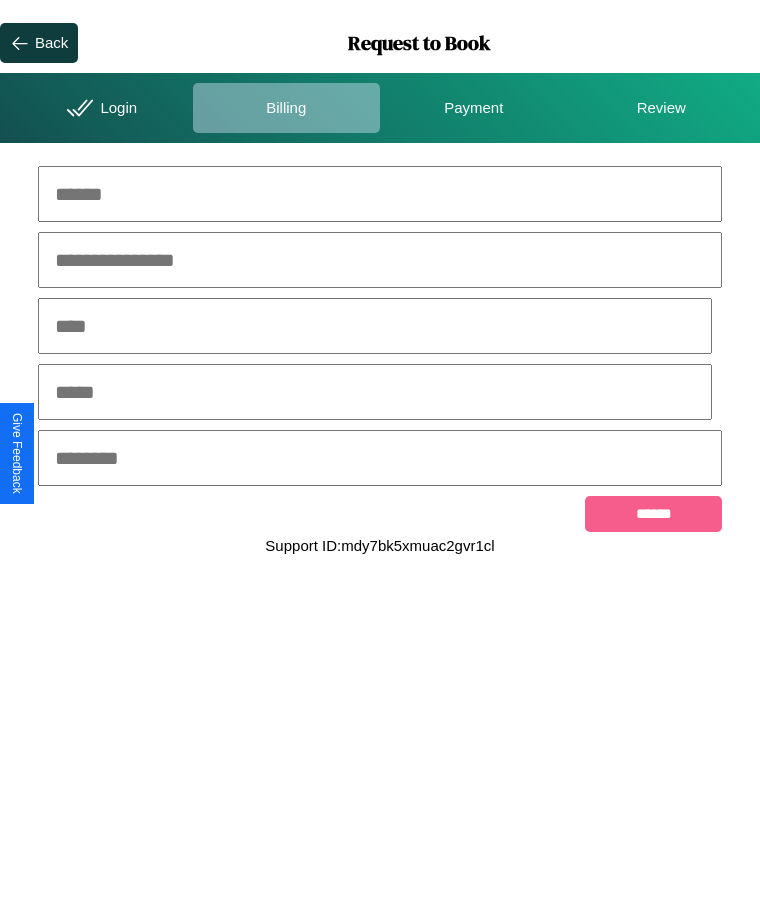 click at bounding box center [380, 194] 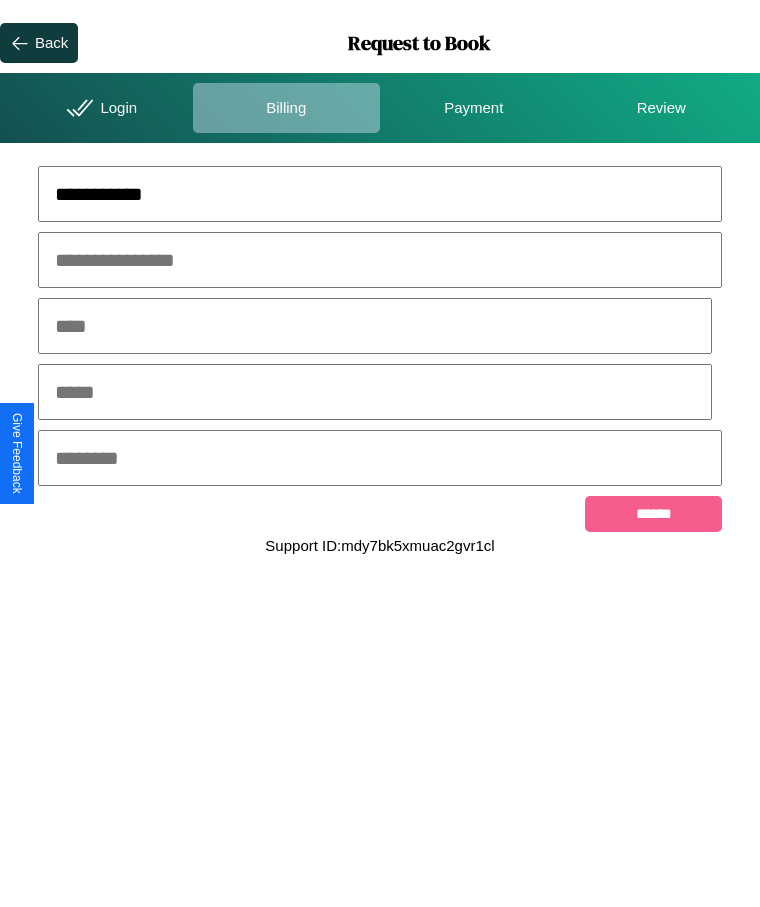 type on "**********" 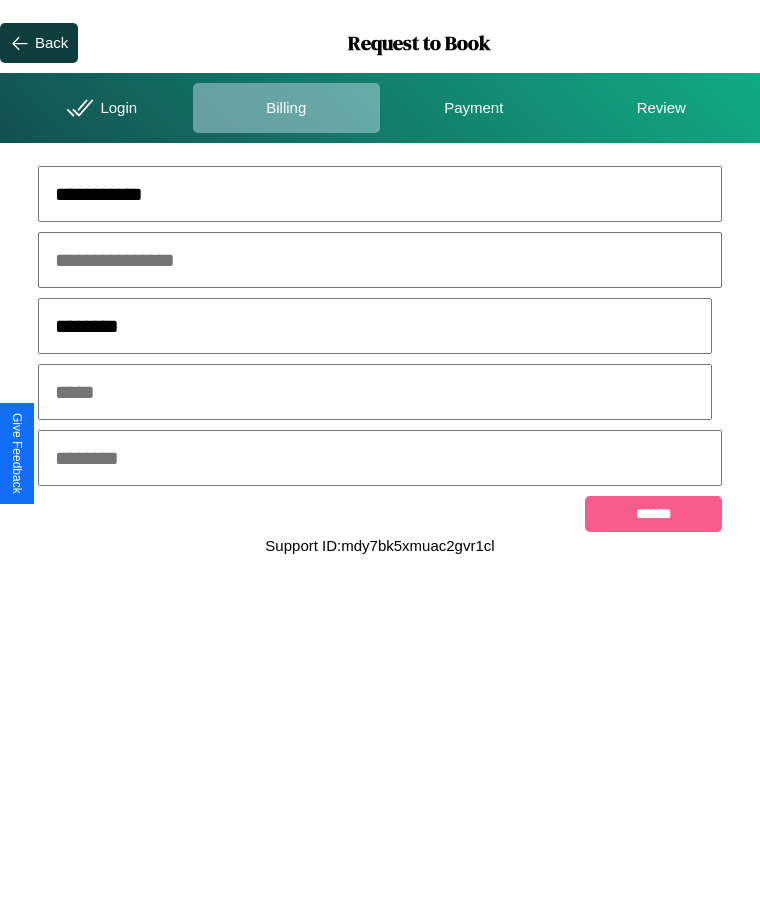 type on "********" 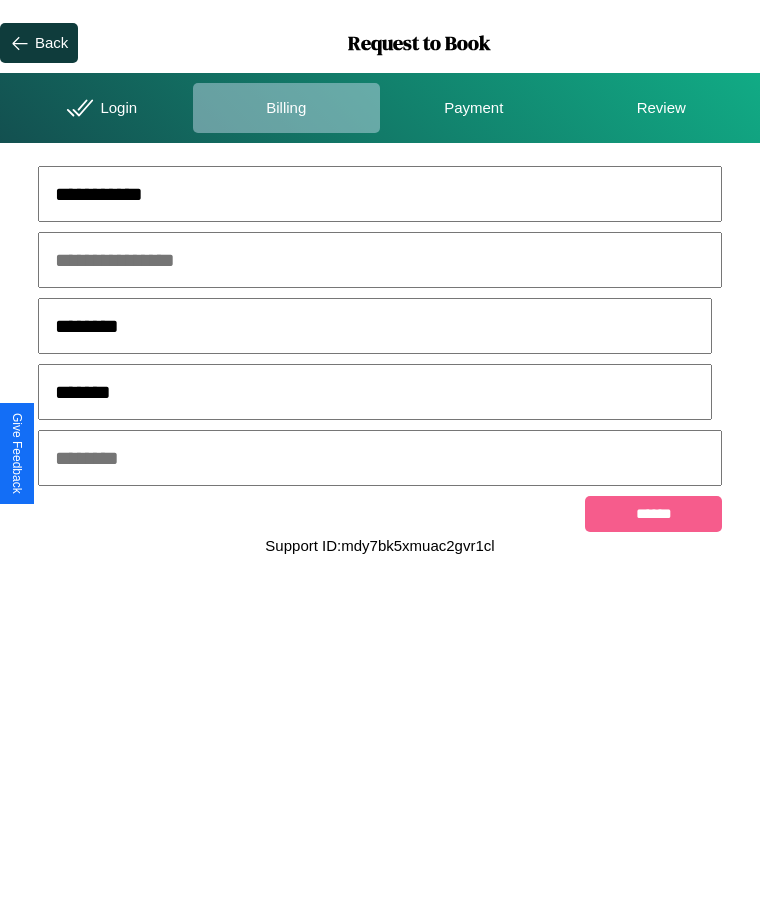 type on "*******" 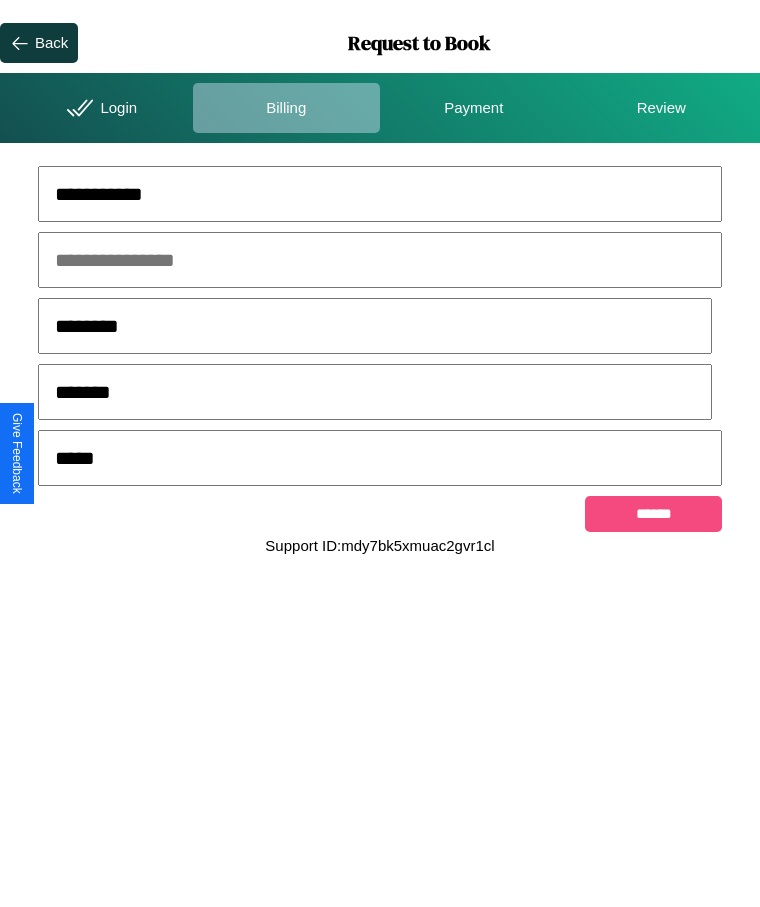 type on "*****" 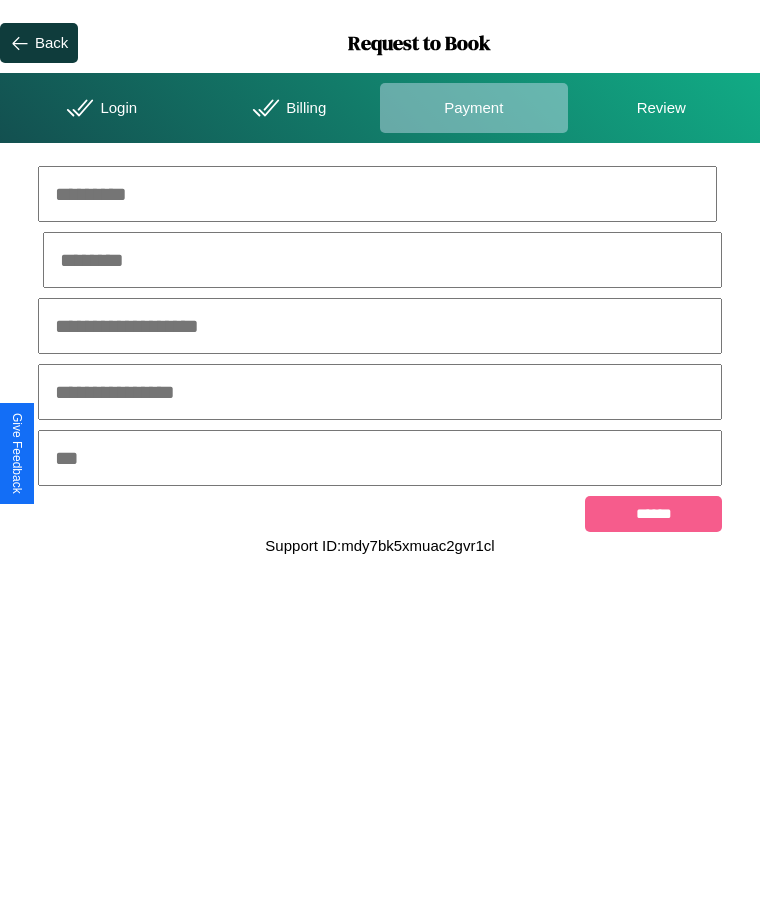 click at bounding box center [377, 194] 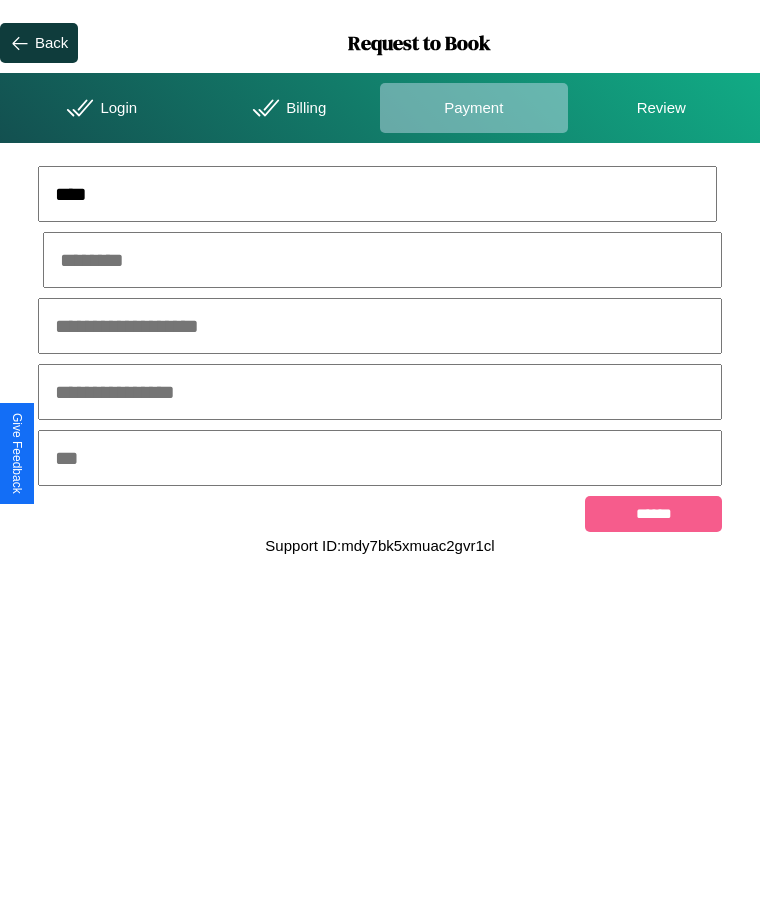 type on "****" 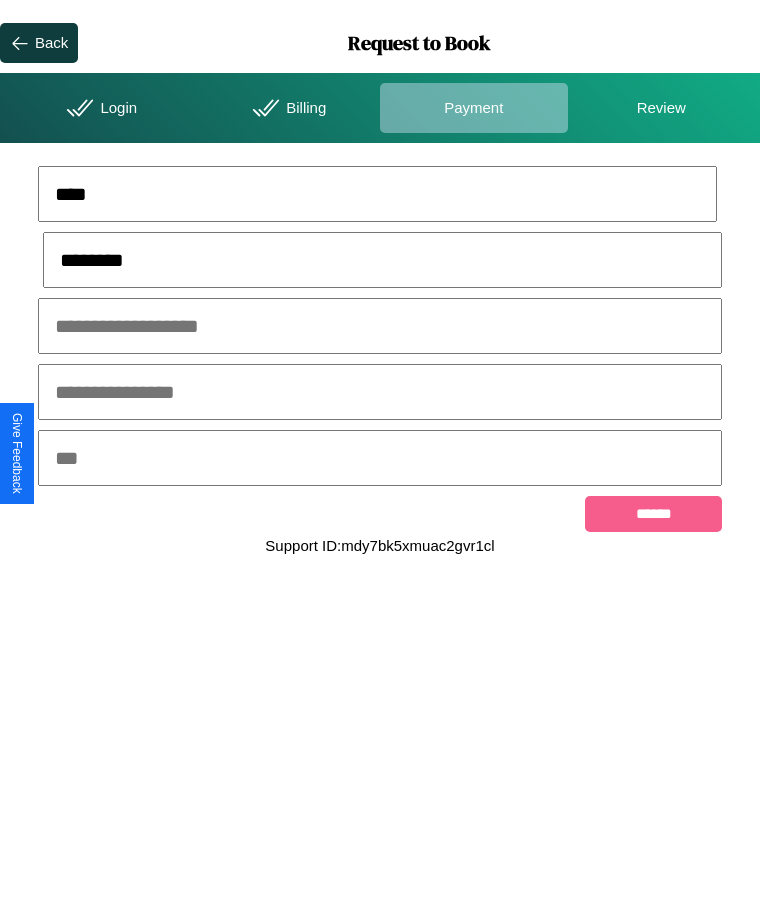 type on "********" 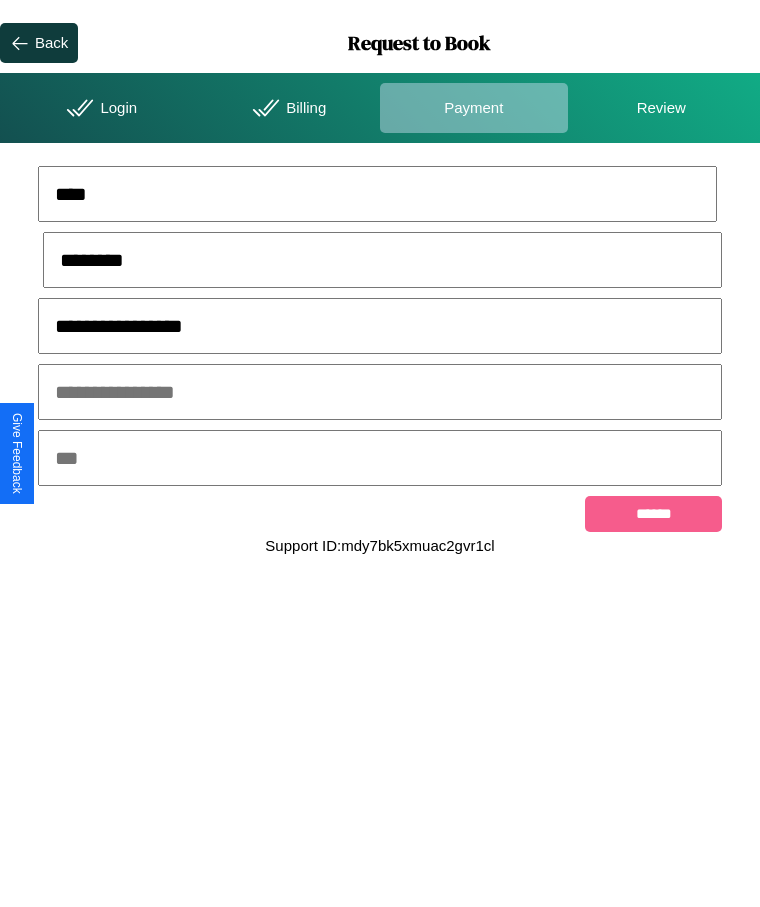type on "**********" 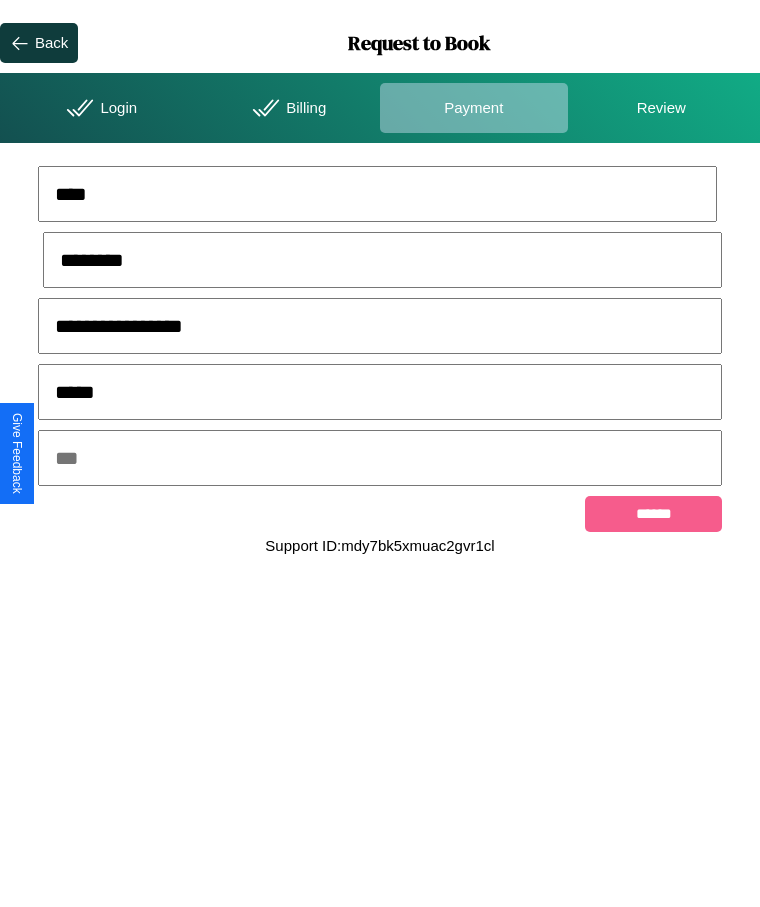 type on "*****" 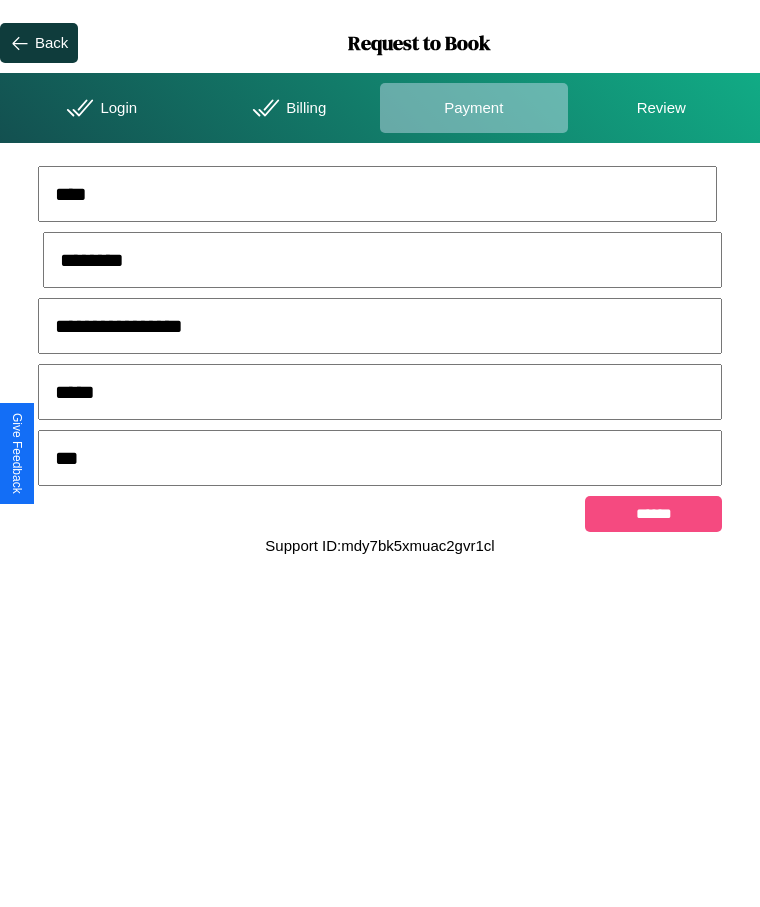 type on "***" 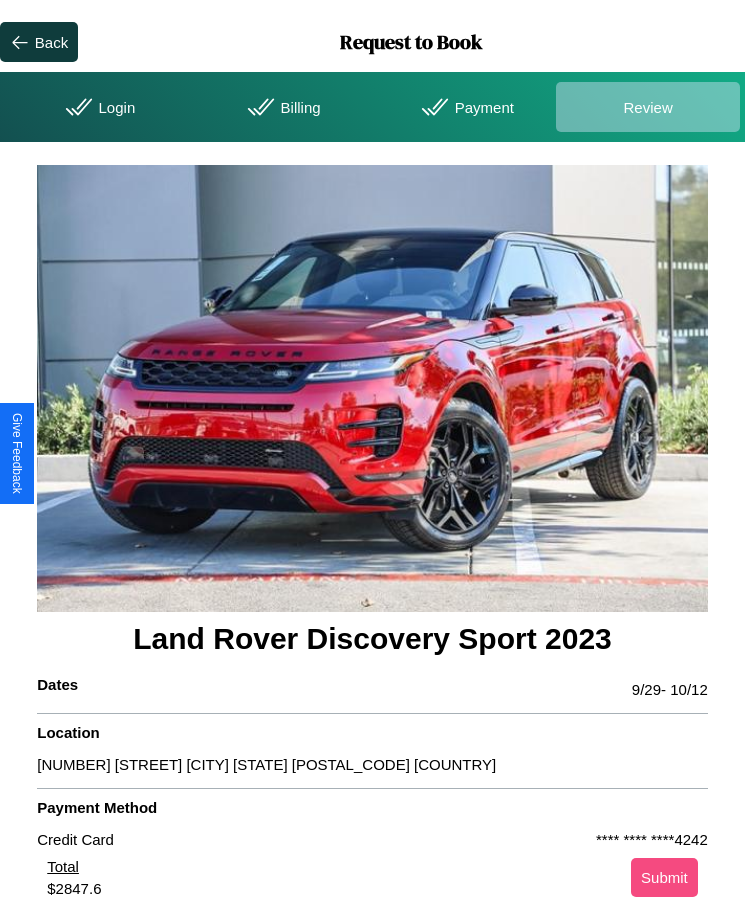 click on "Submit" at bounding box center [664, 877] 